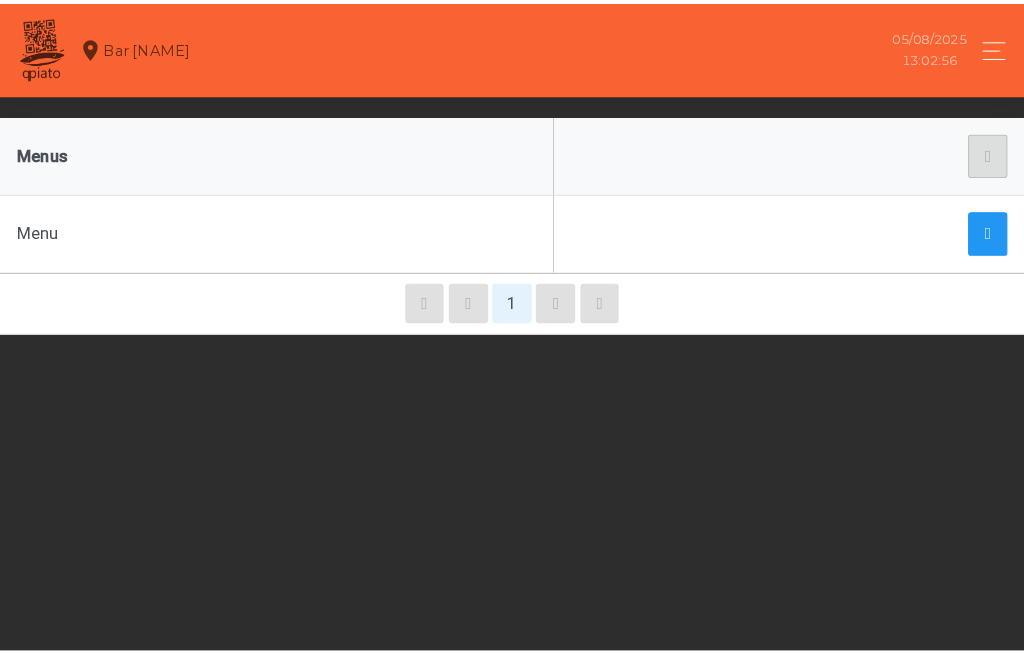 scroll, scrollTop: 0, scrollLeft: 0, axis: both 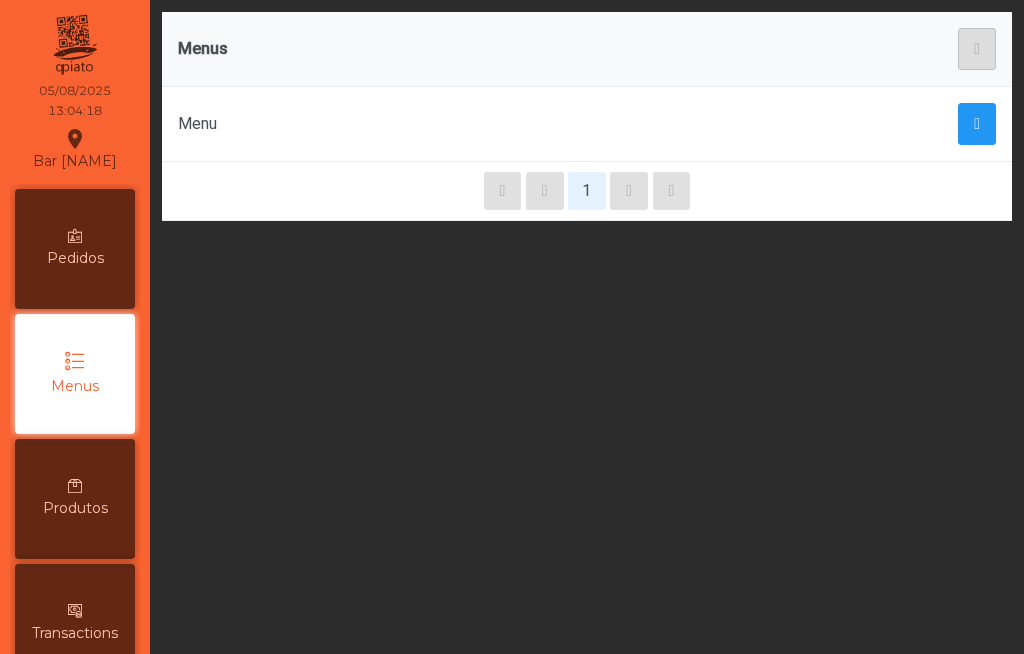 click on "Menus" at bounding box center (75, 386) 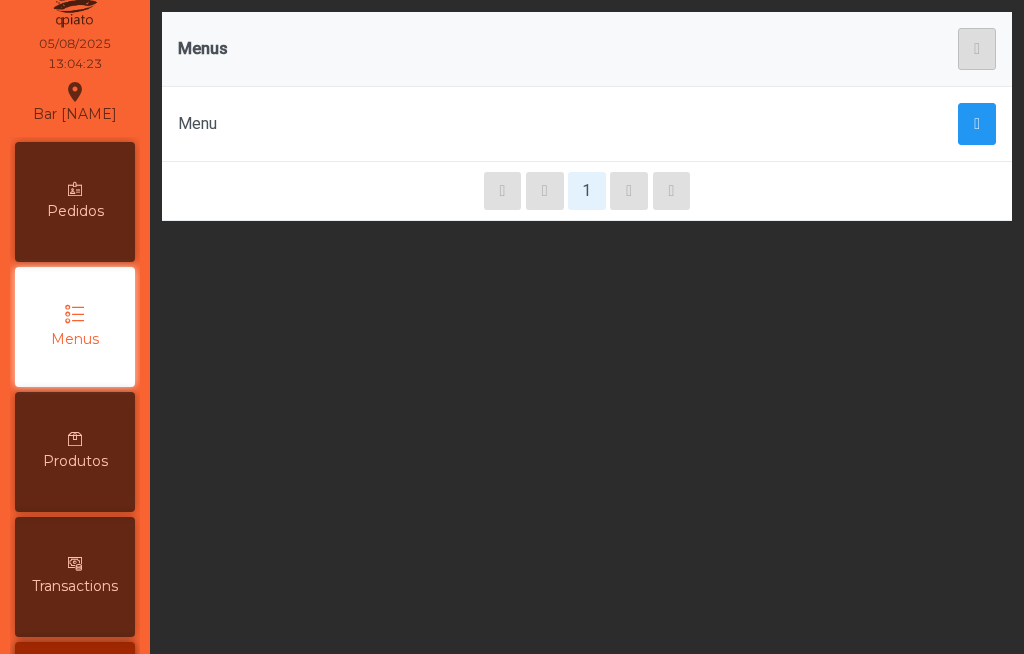 click on "Menu" 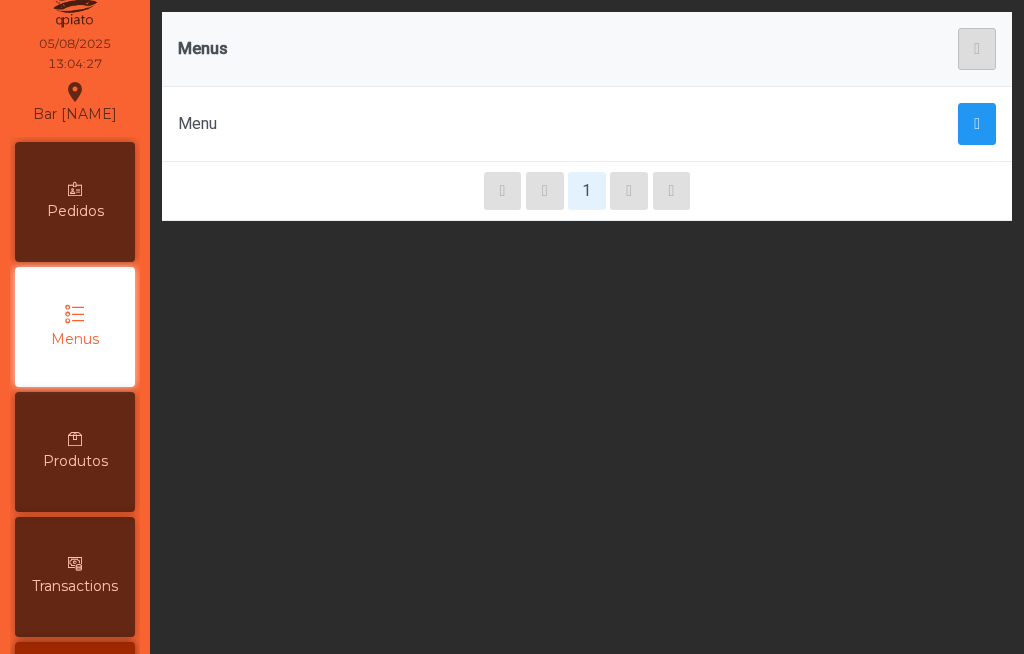 click on "Menu" 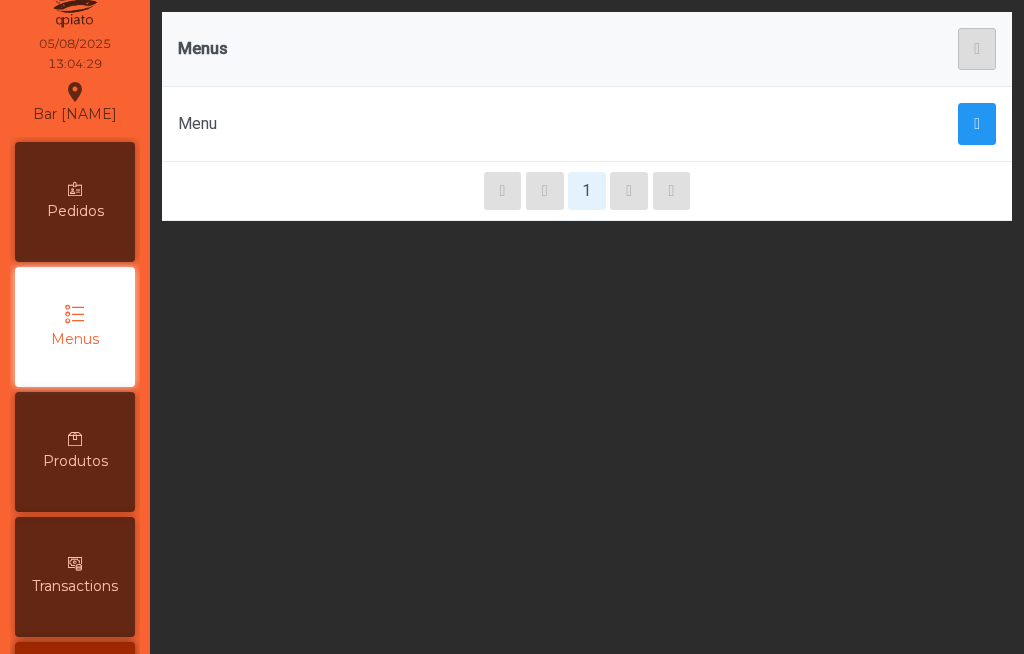 click on "Produtos" at bounding box center [75, 452] 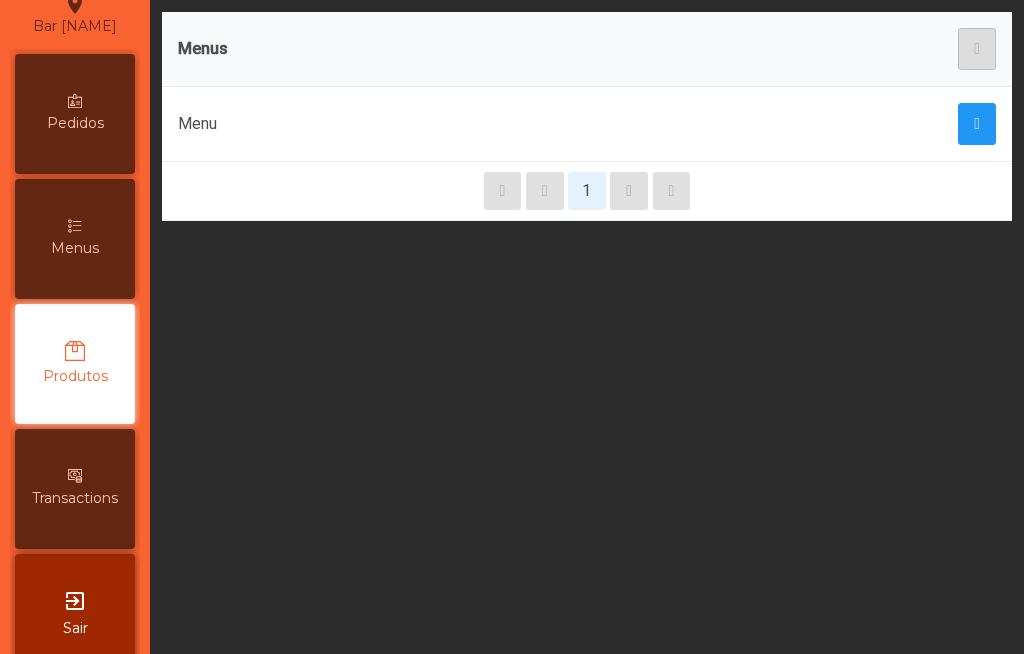 scroll, scrollTop: 170, scrollLeft: 0, axis: vertical 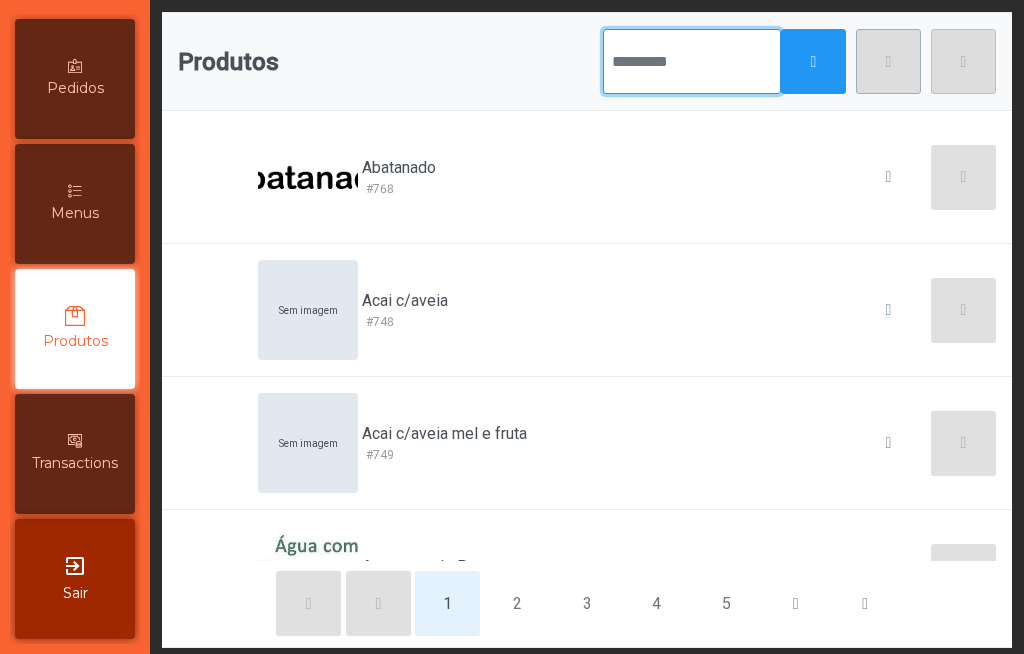 click 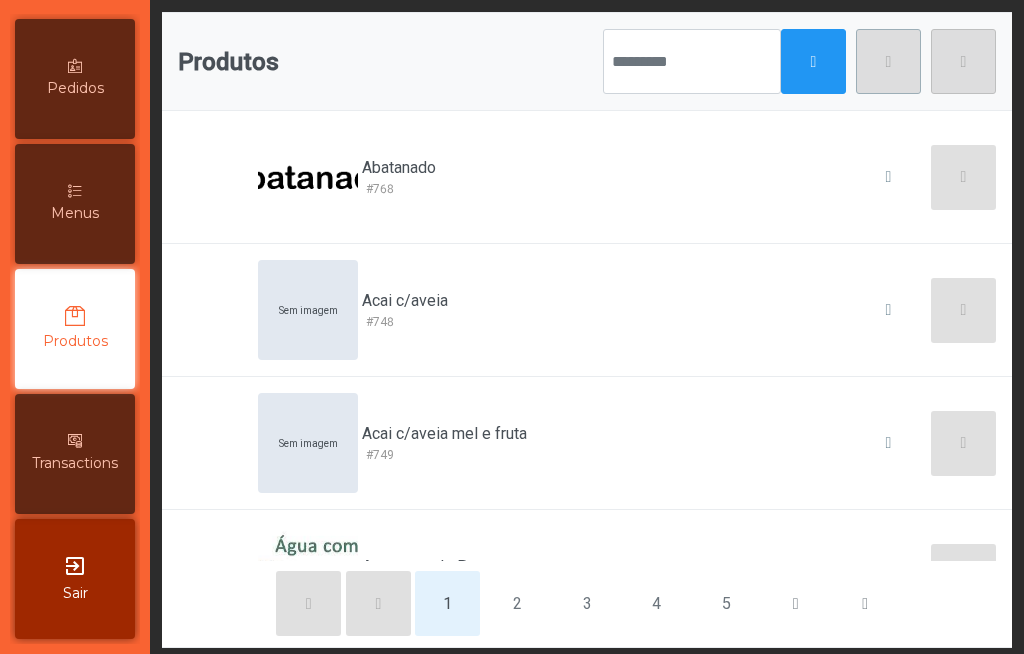 click on "Produtos" 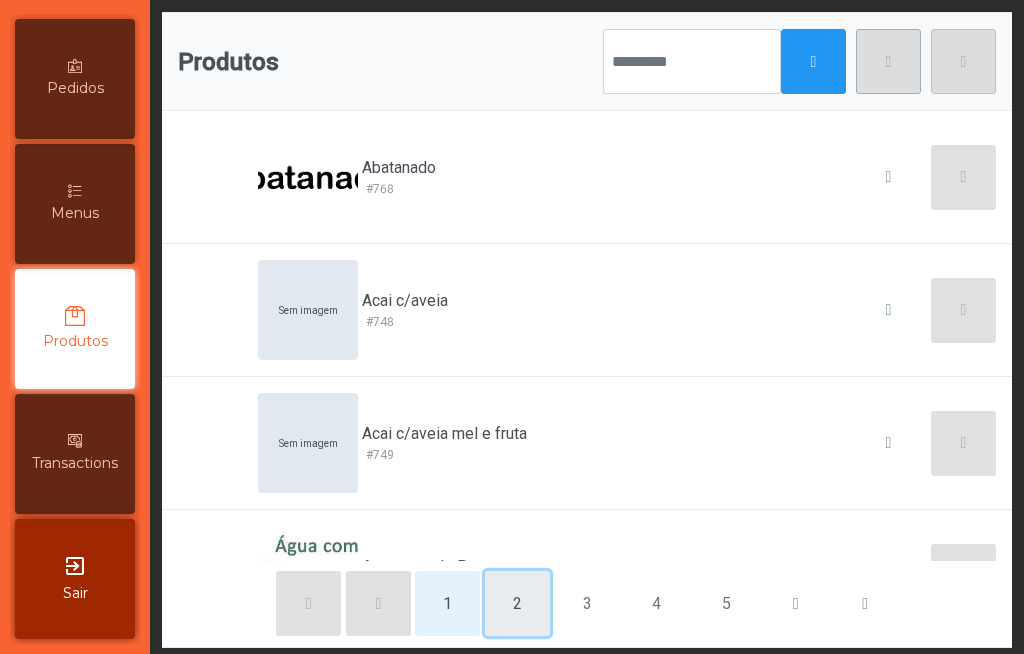 click on "2" 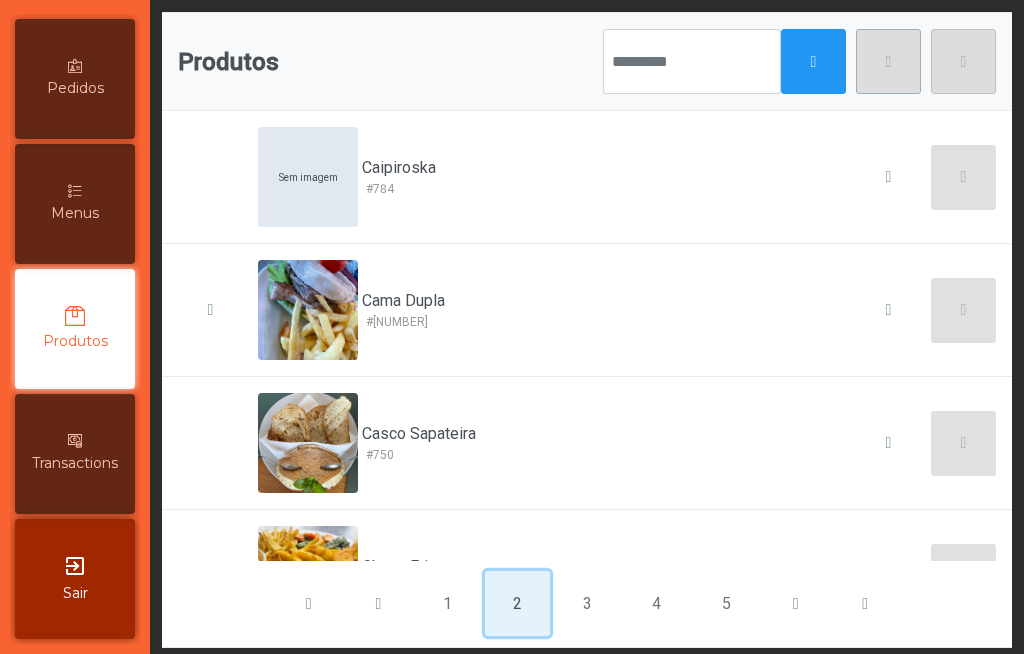 click on "2" 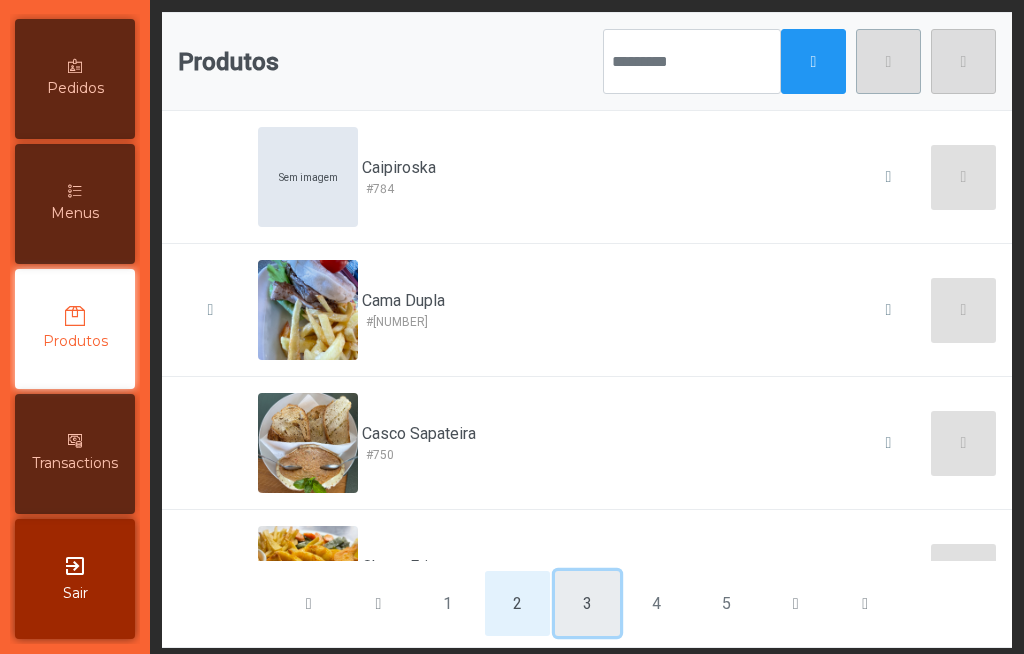 click on "3" 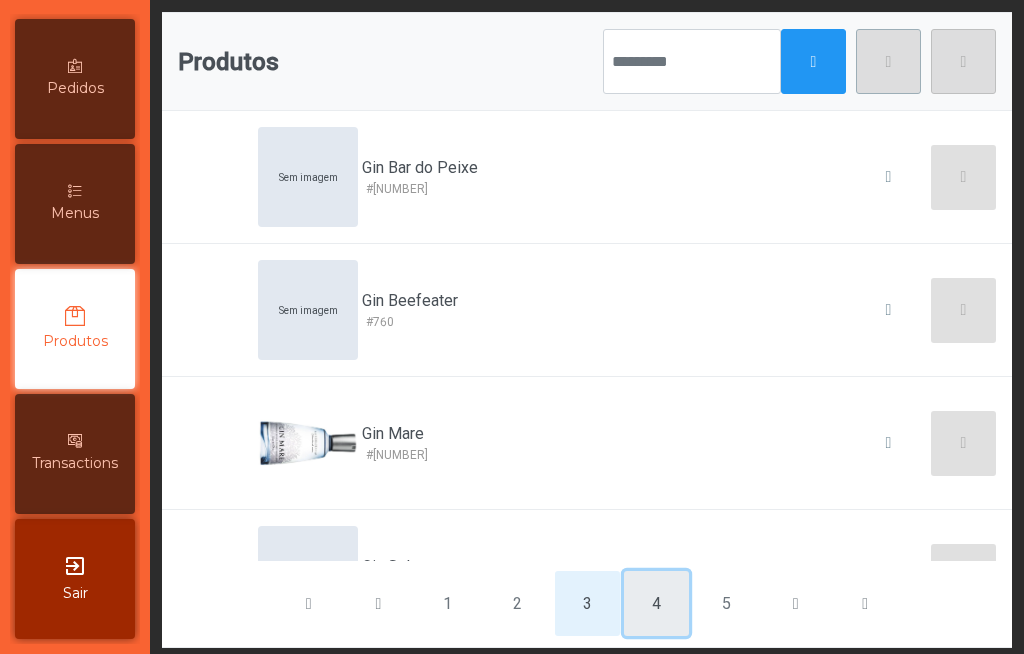 click on "4" 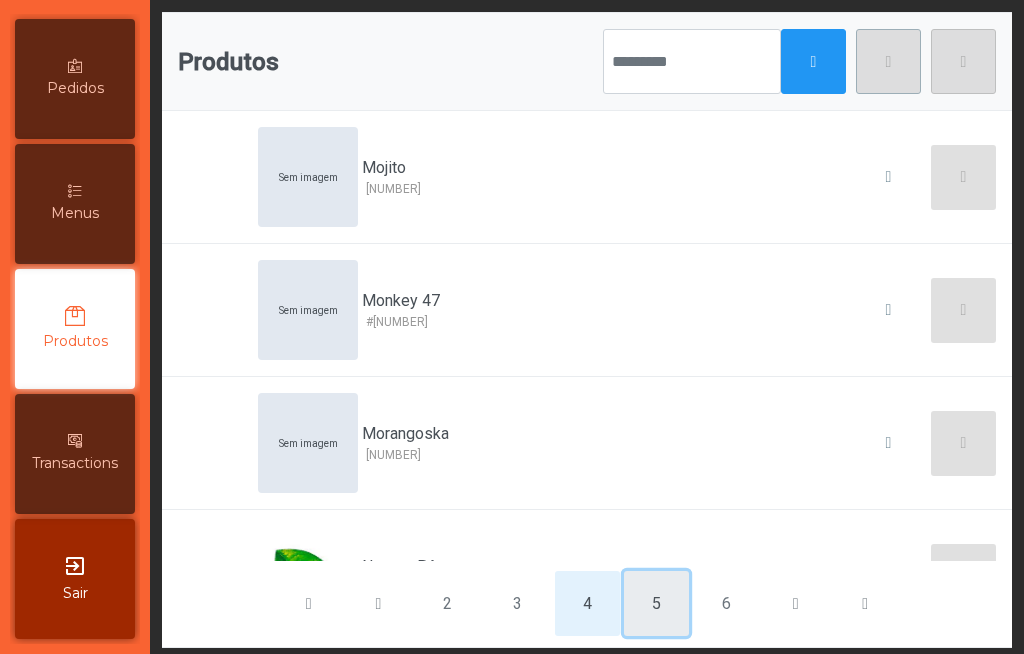 click on "5" 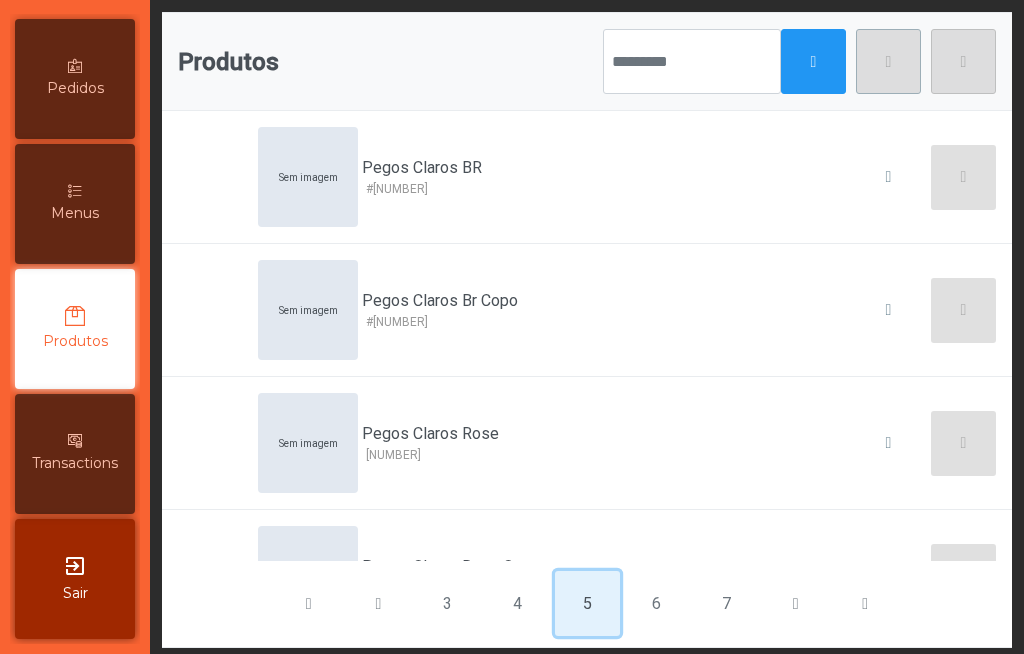 scroll, scrollTop: 393, scrollLeft: 0, axis: vertical 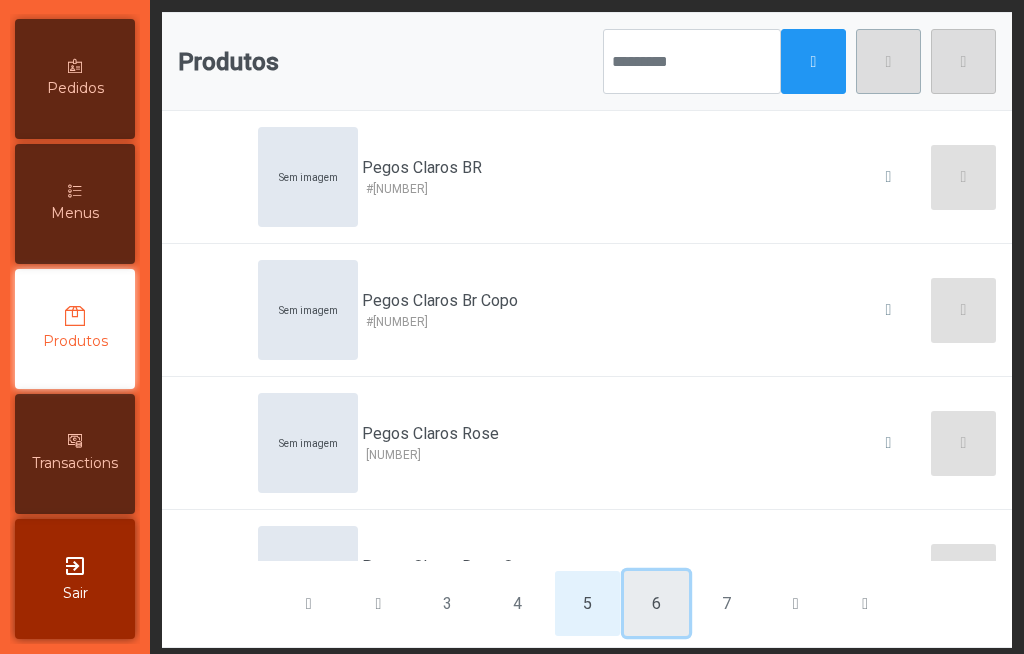 click on "6" 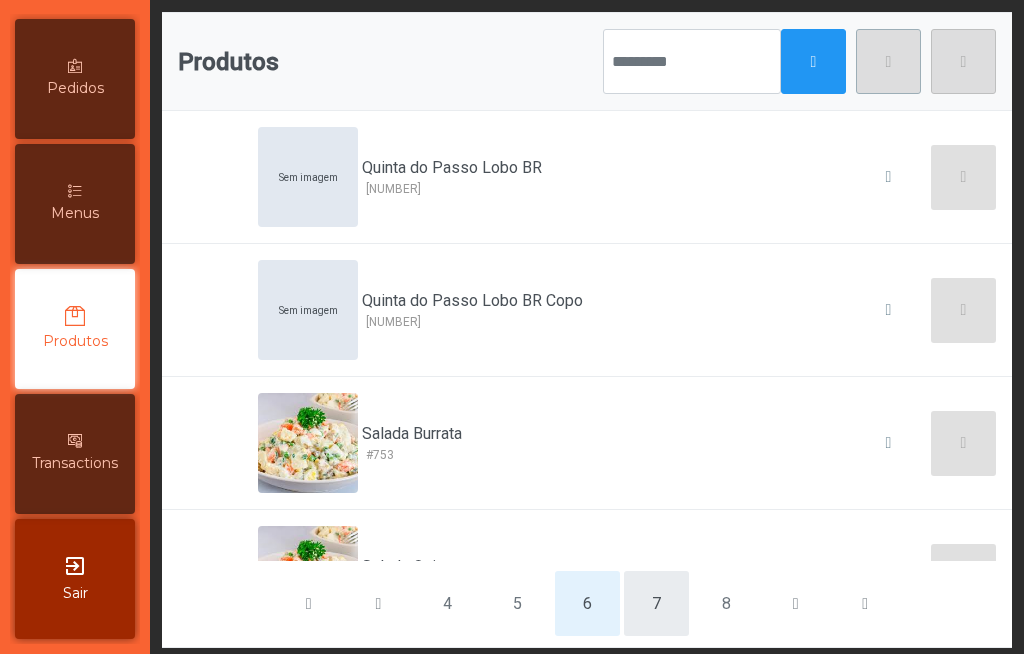 click on "7" 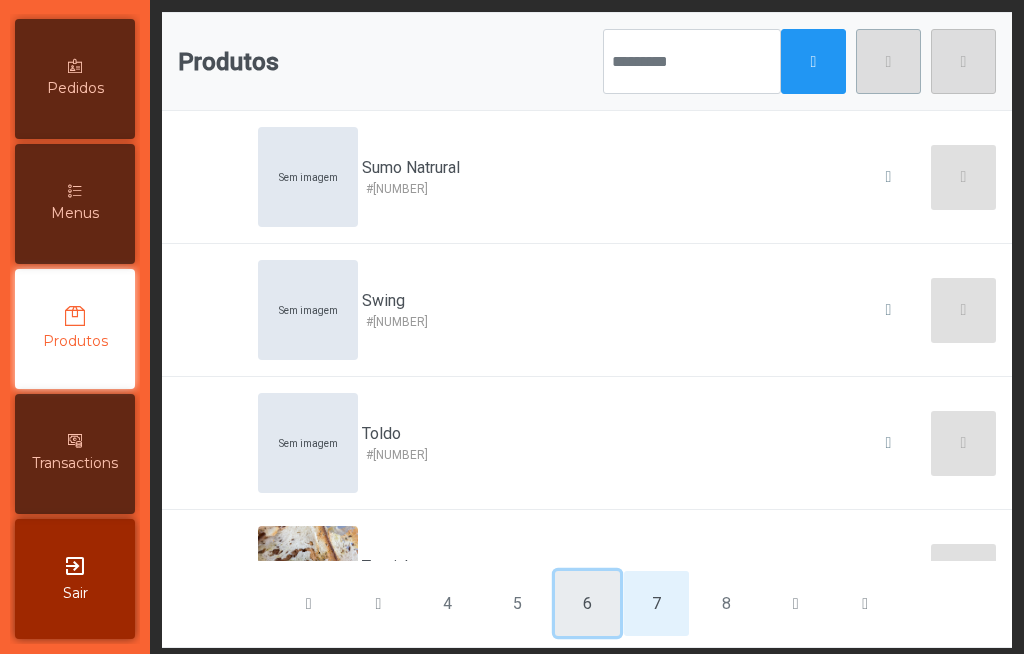 click on "6" 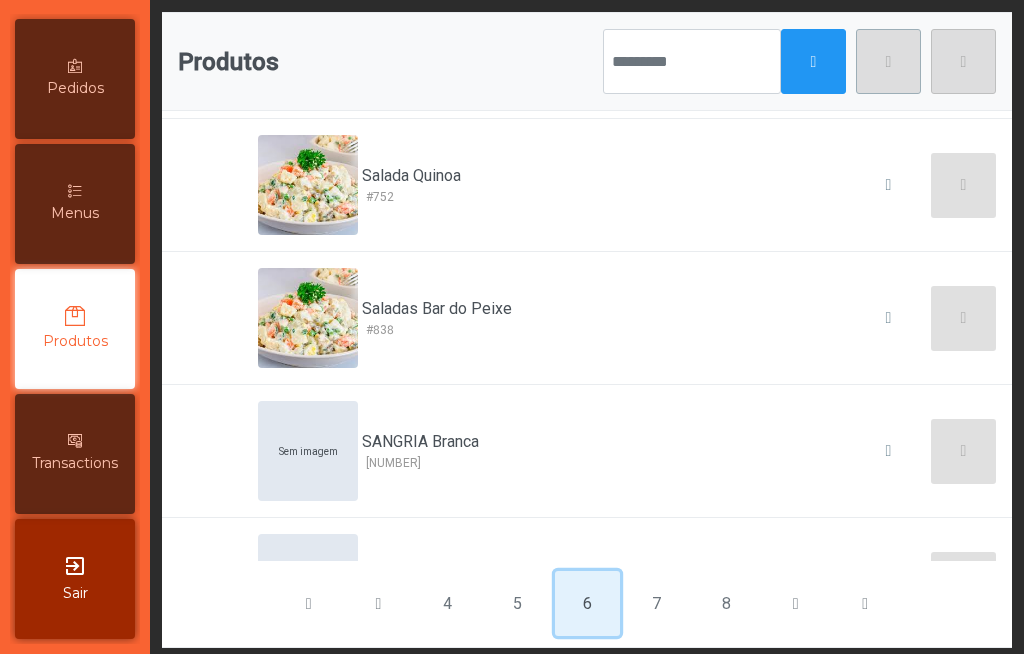 scroll, scrollTop: 393, scrollLeft: 0, axis: vertical 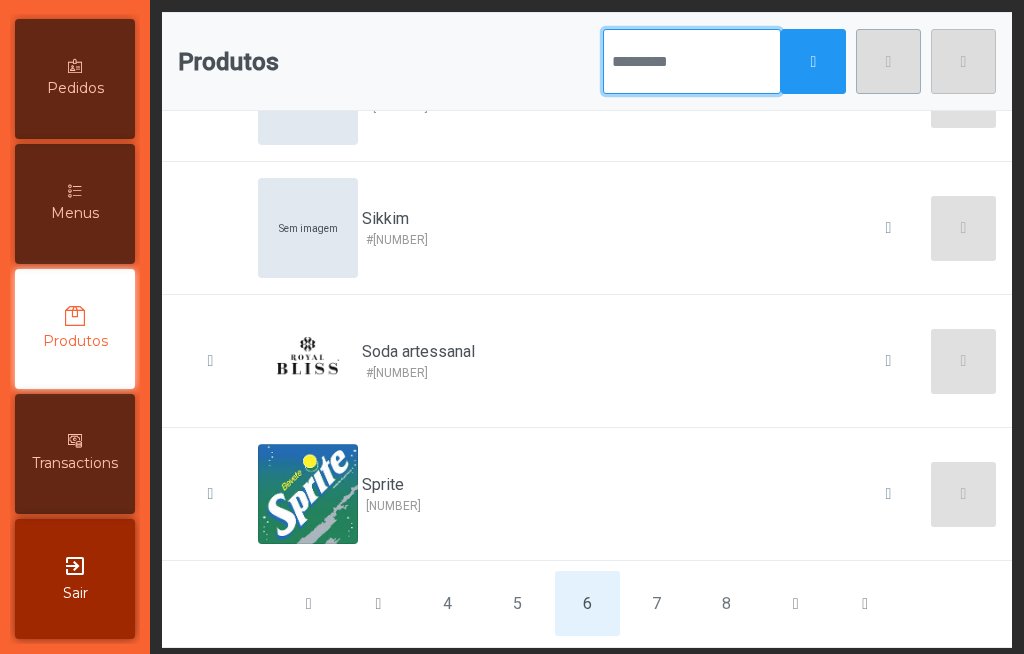 click 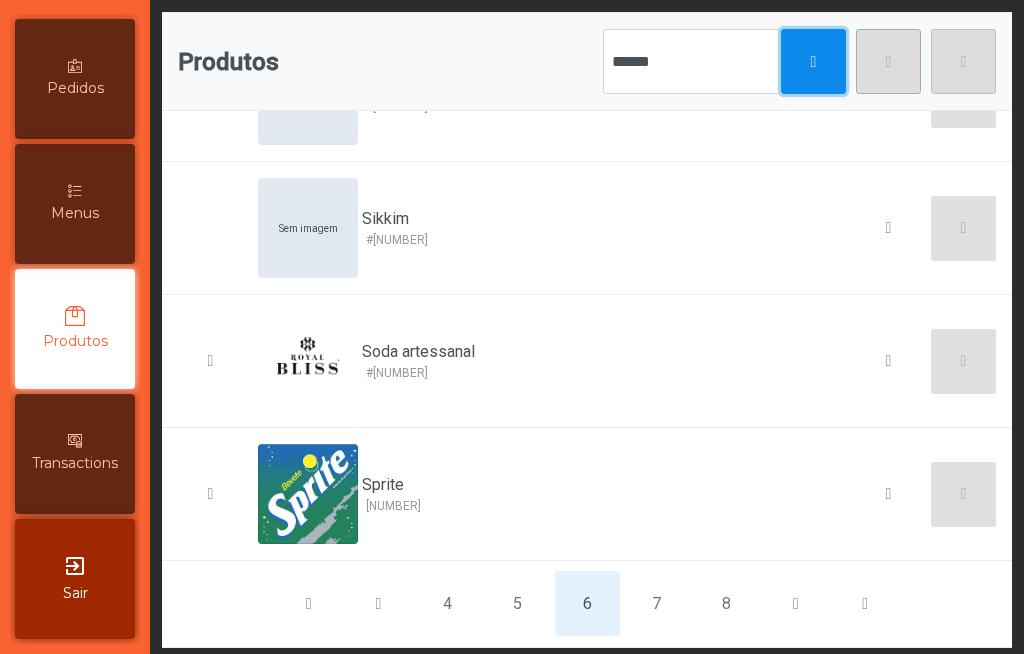 click 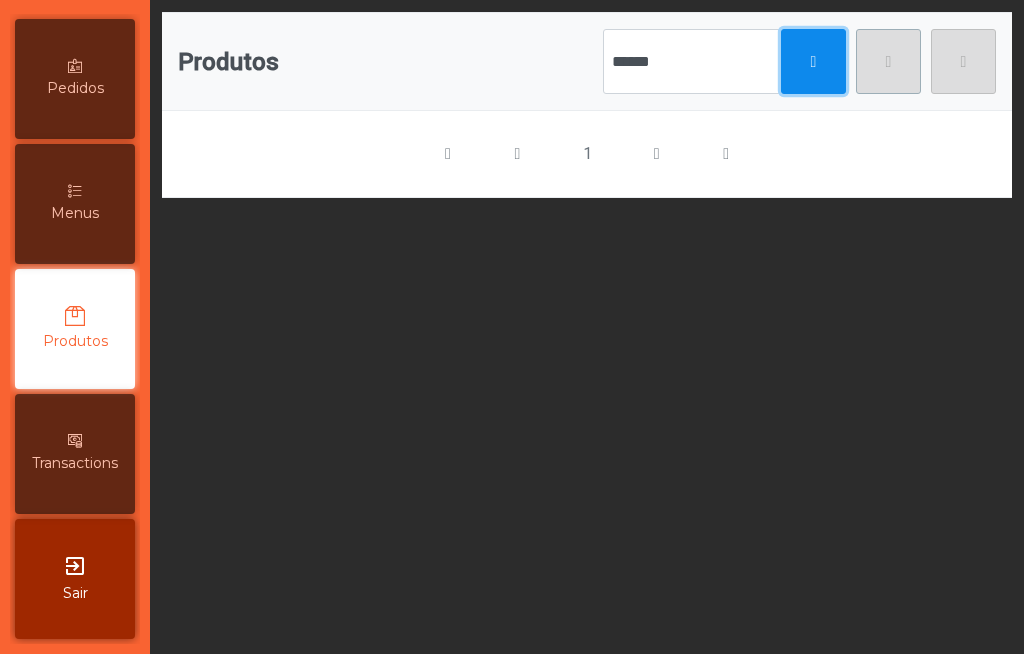scroll, scrollTop: 0, scrollLeft: 0, axis: both 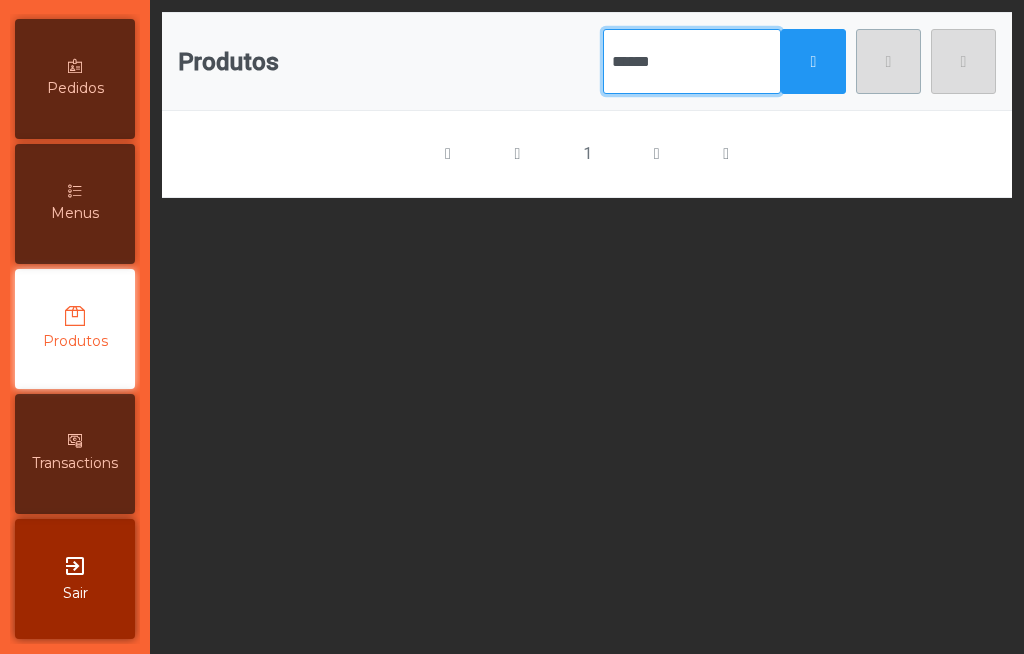 click on "******" 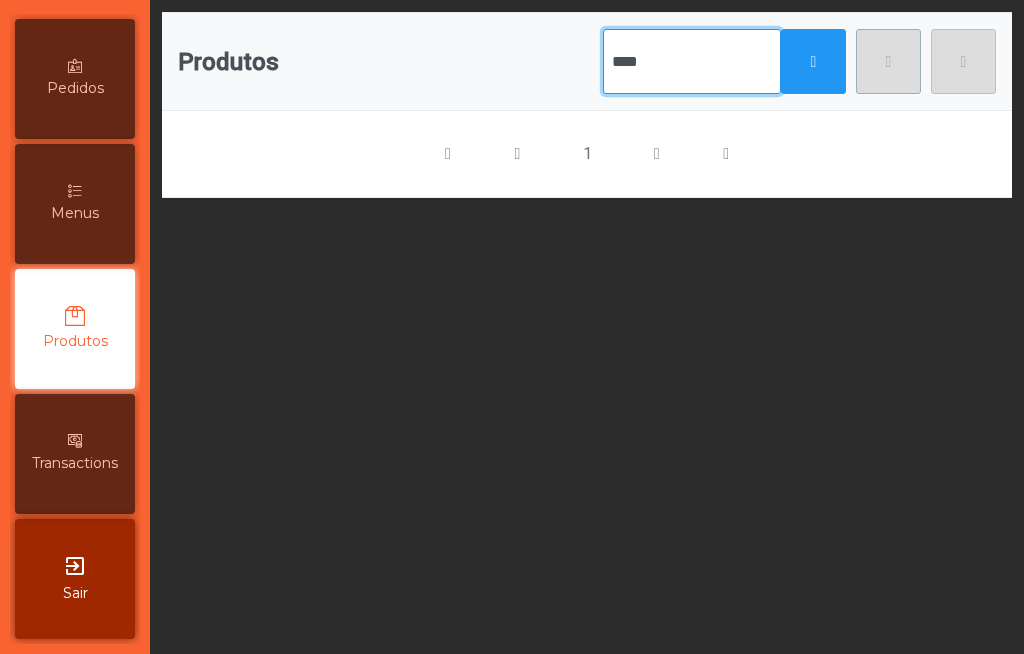 click on "****" 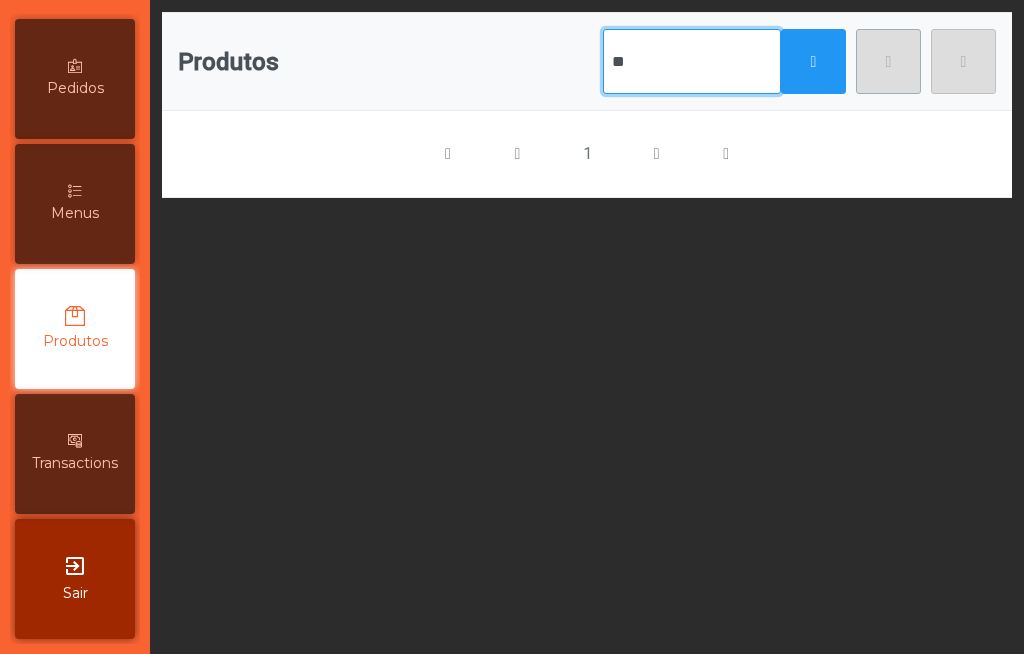type on "*" 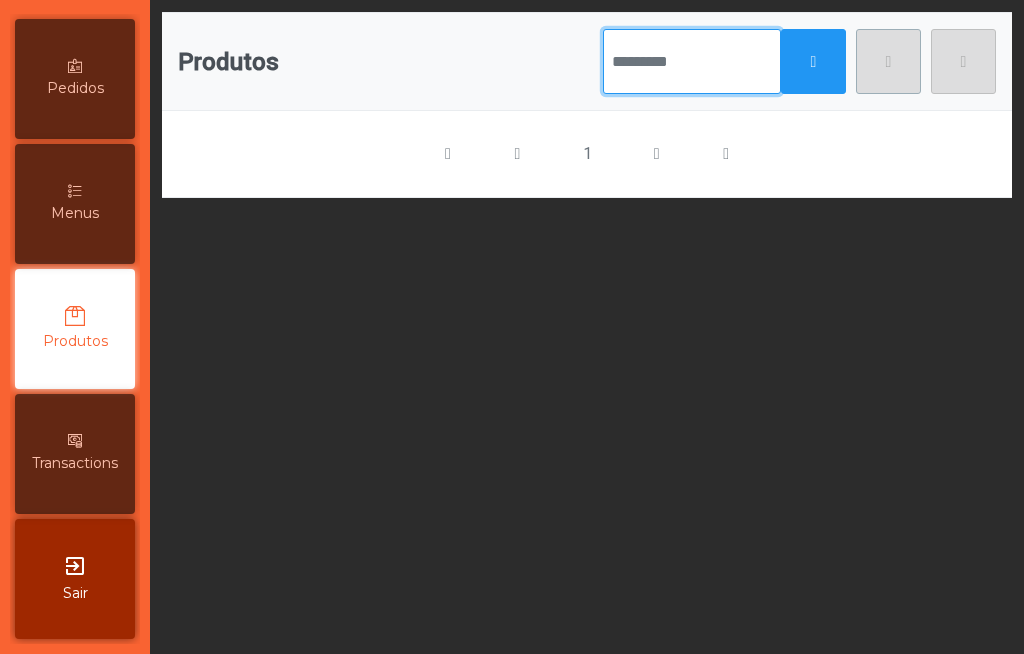 type 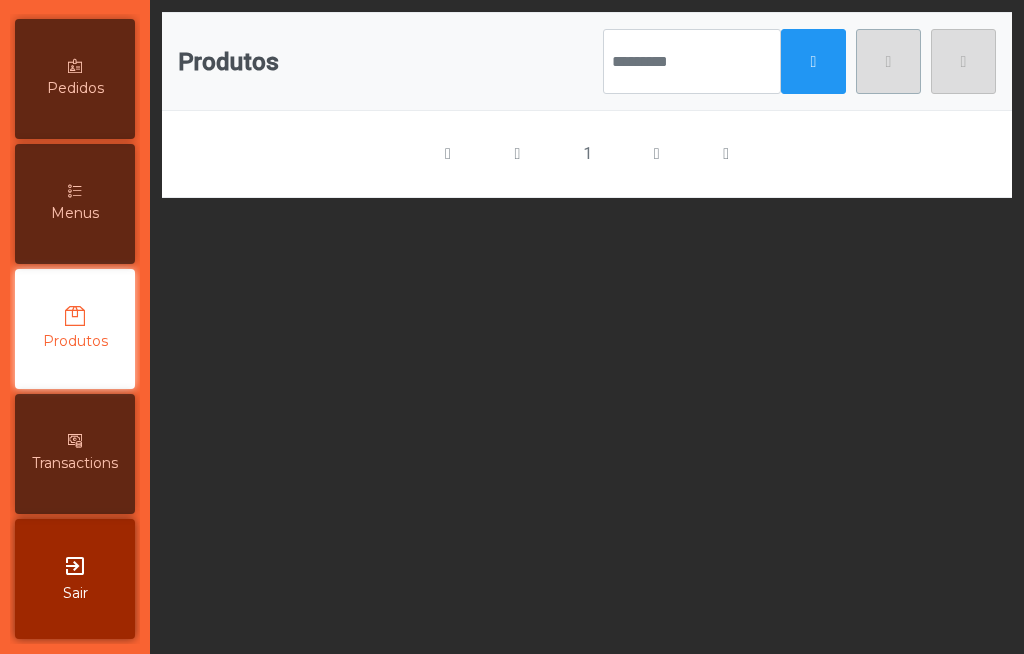 click on "Produtos       [NUMBER]" 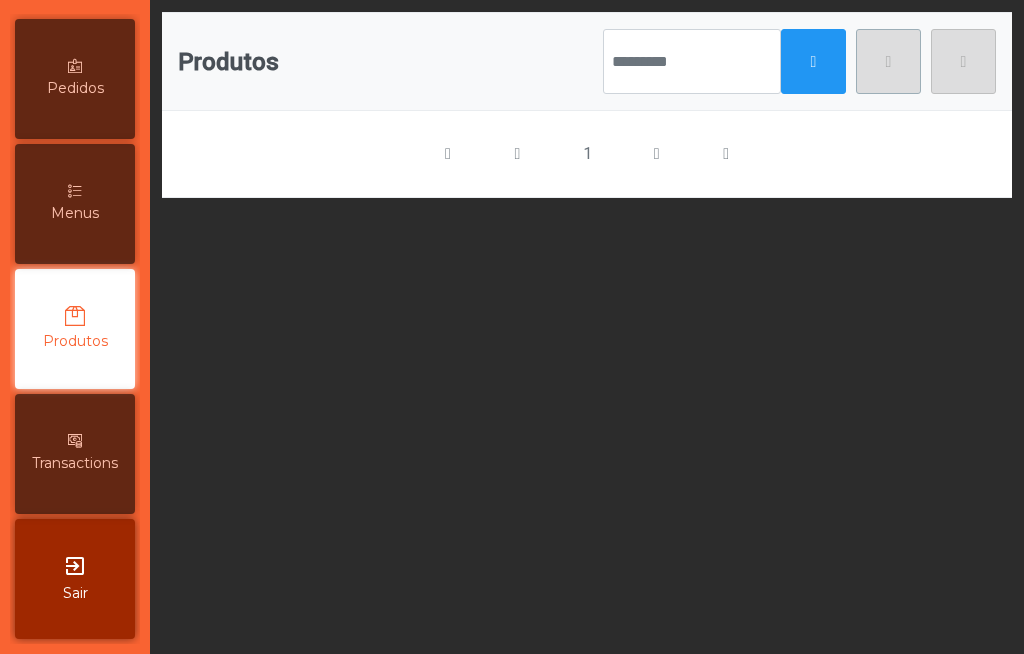 click at bounding box center (75, 316) 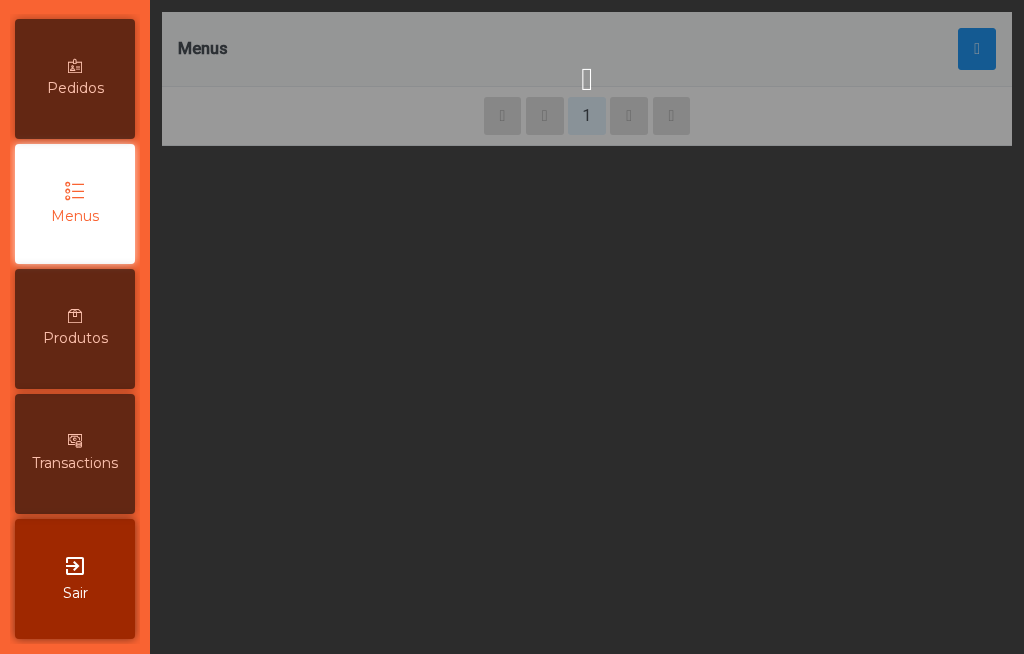 scroll, scrollTop: 47, scrollLeft: 0, axis: vertical 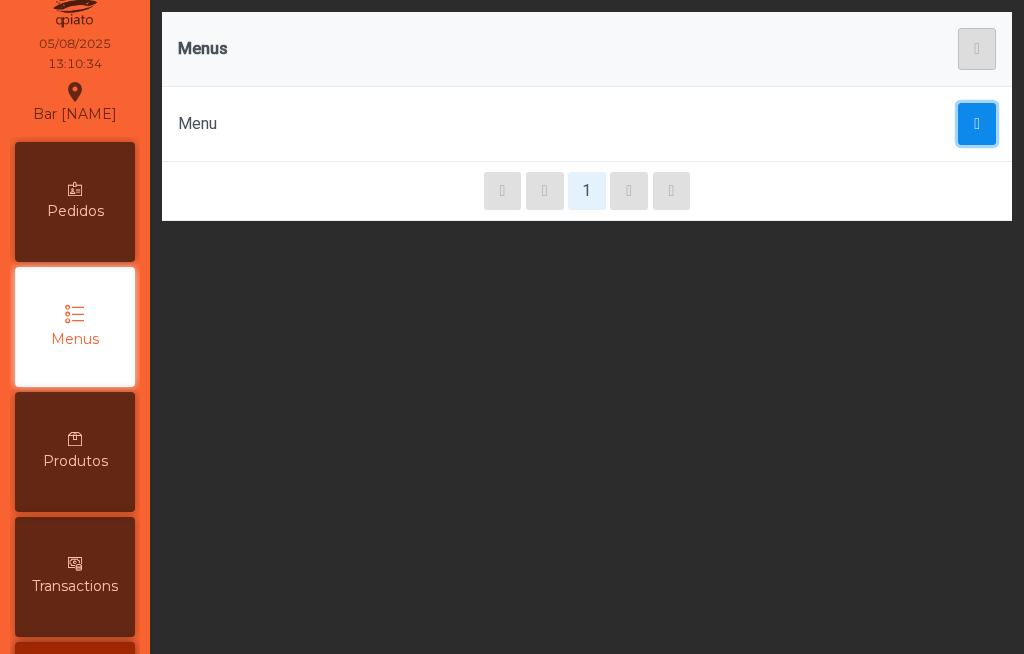 click 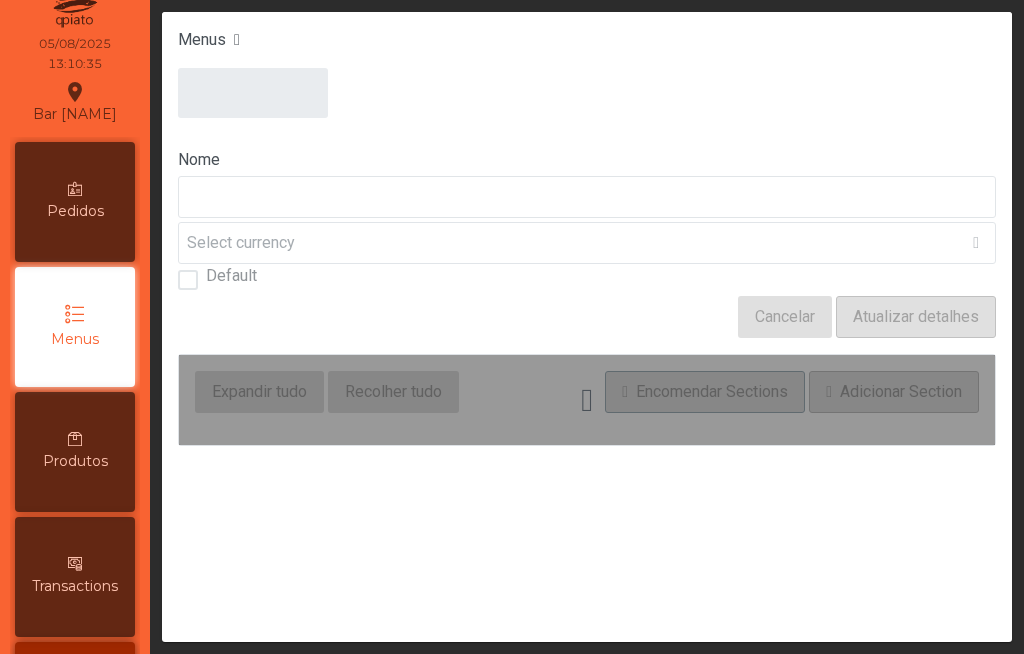 type on "****" 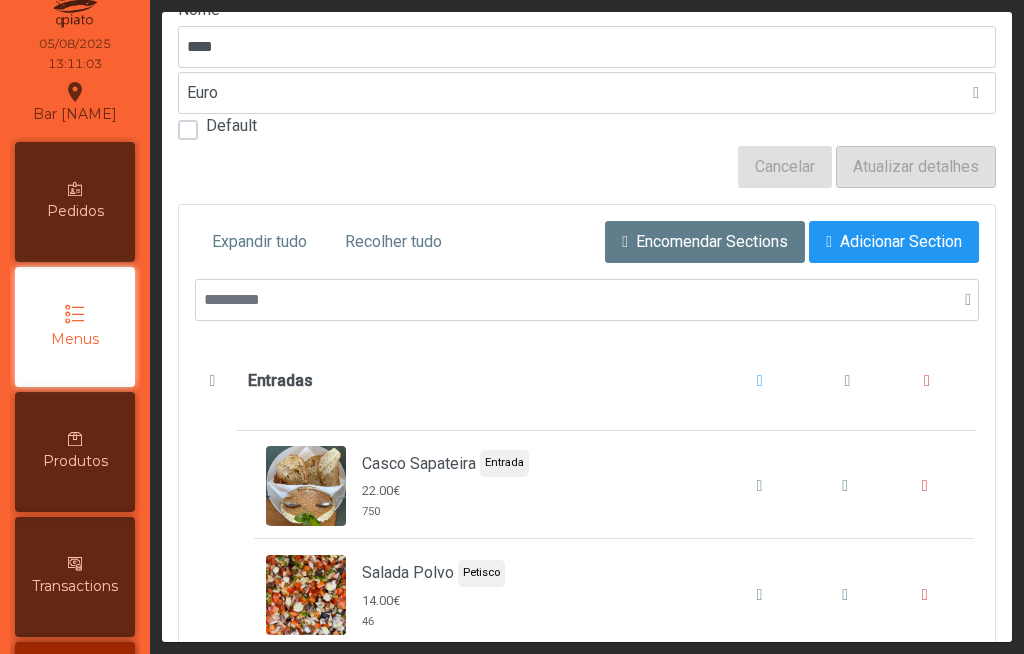 scroll, scrollTop: 160, scrollLeft: 0, axis: vertical 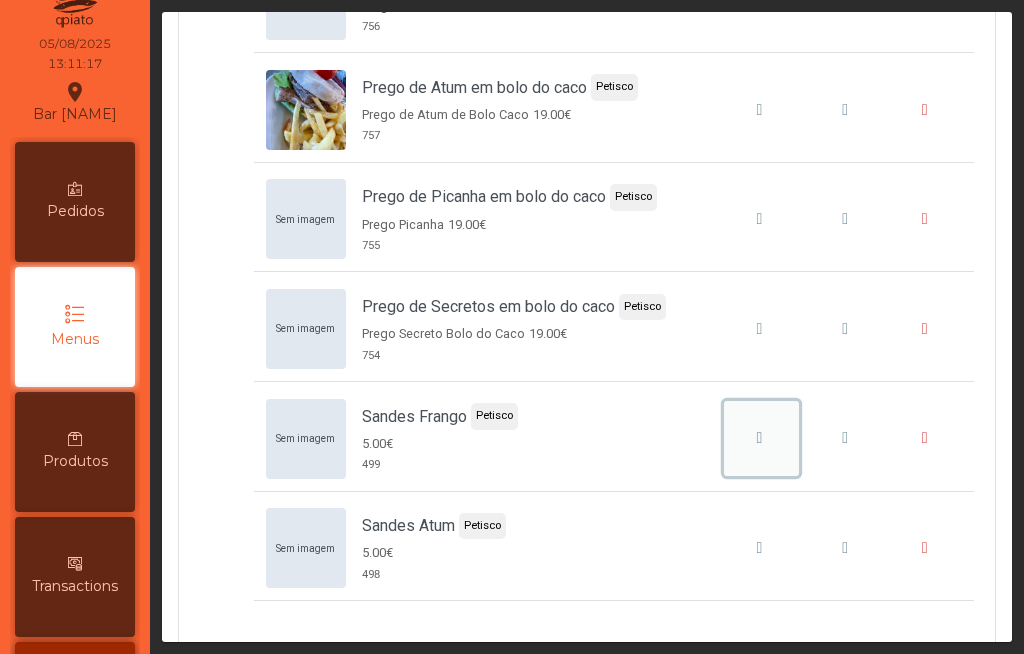click 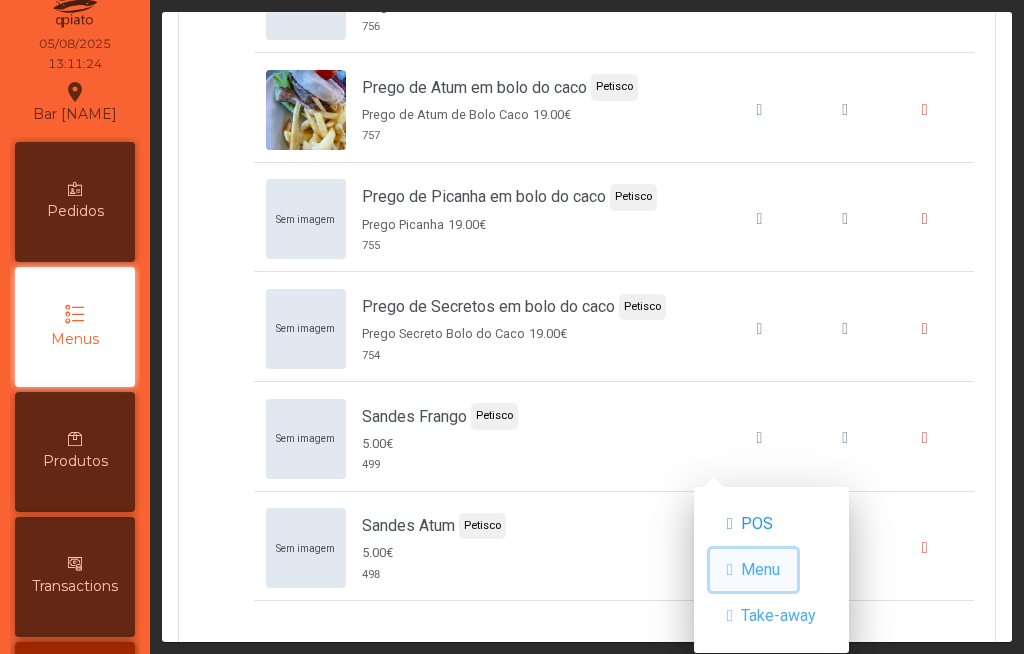 click on "Menu" at bounding box center [760, 570] 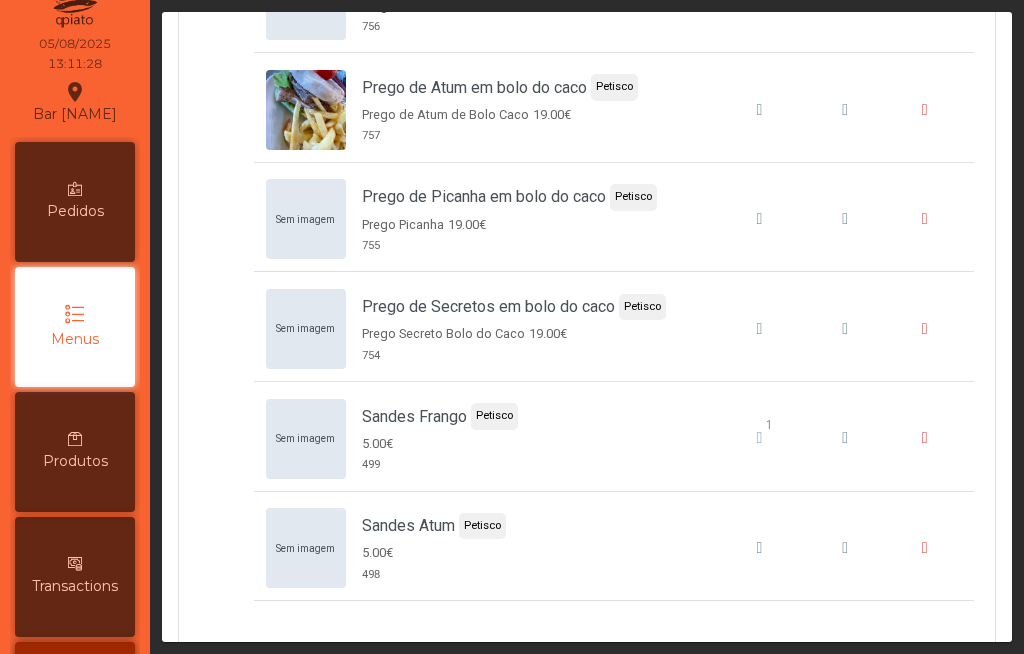 click on "Petiscos" 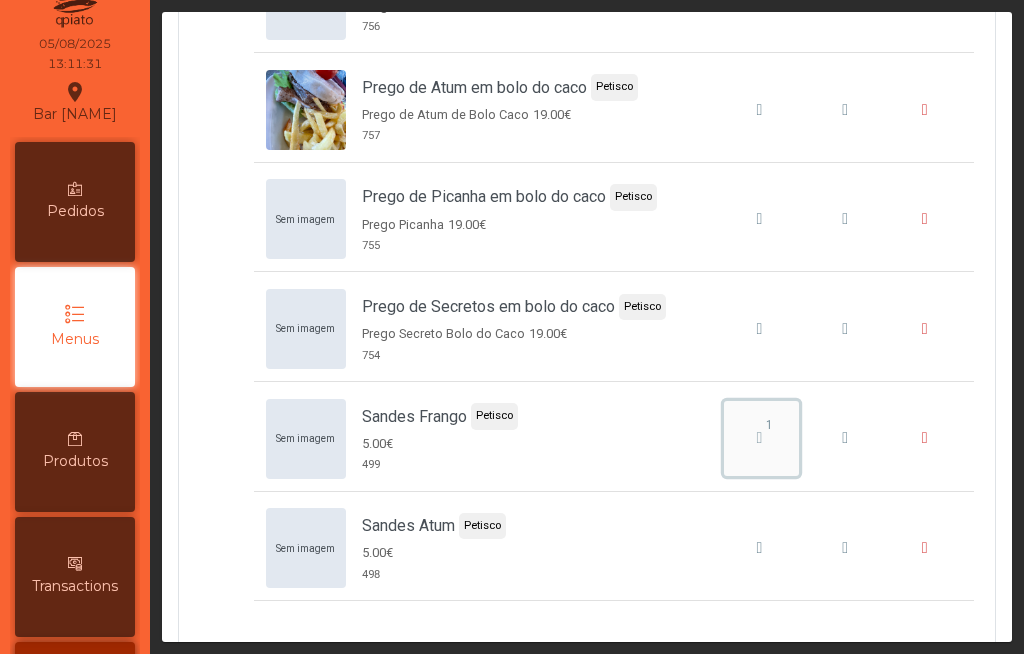 click 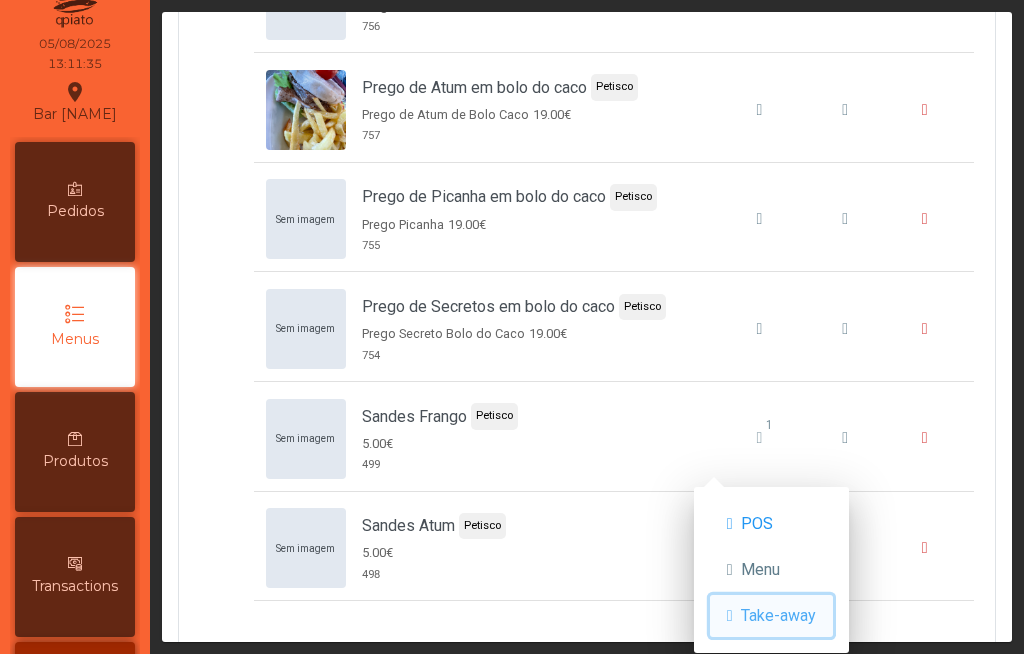 click at bounding box center (730, 616) 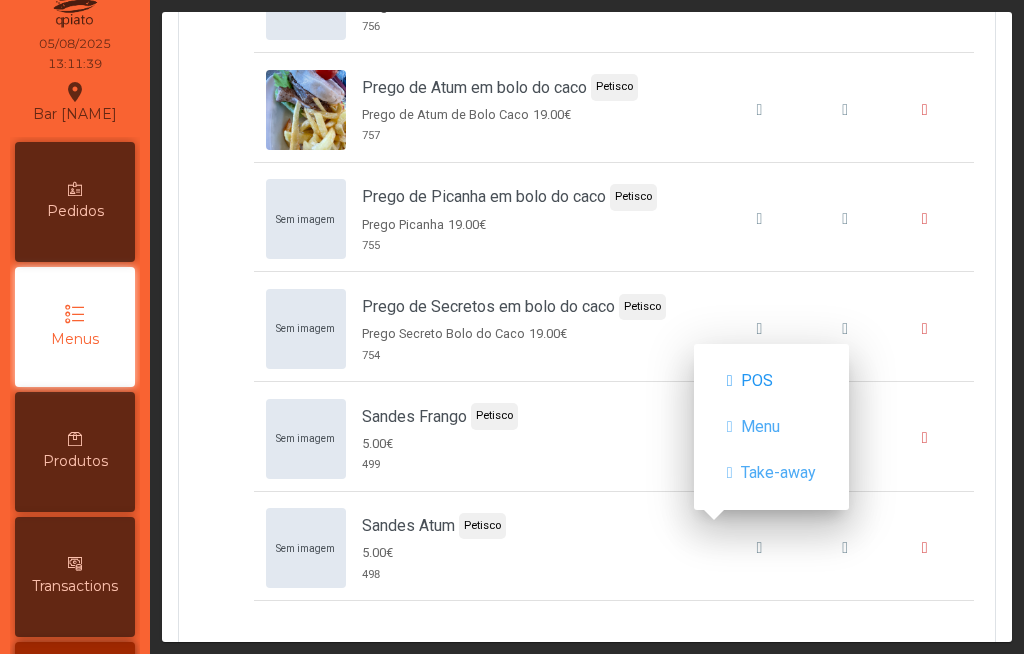 click 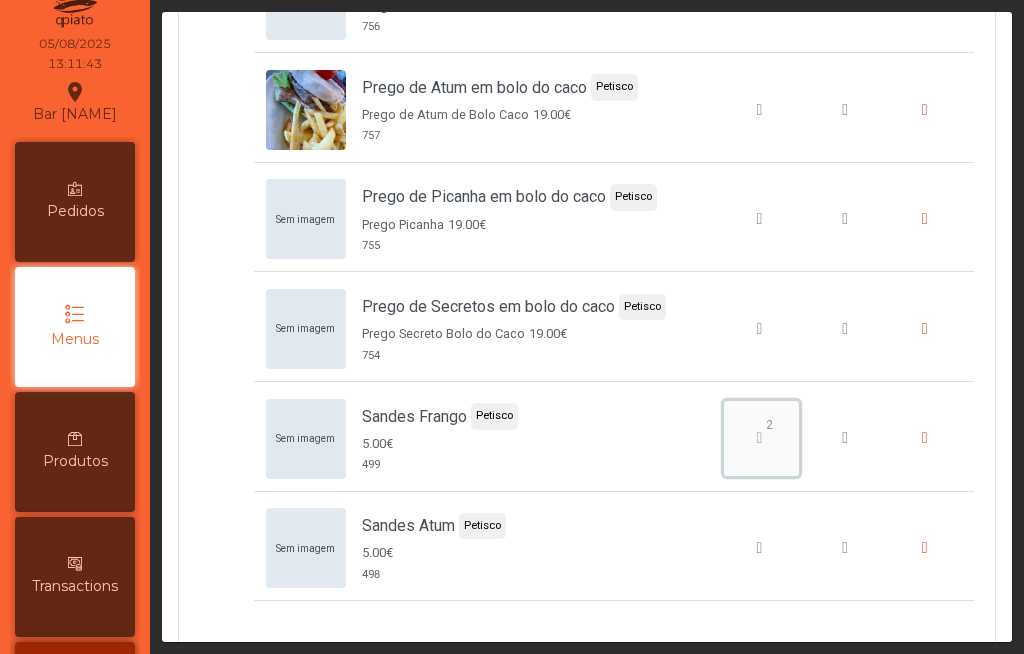 click 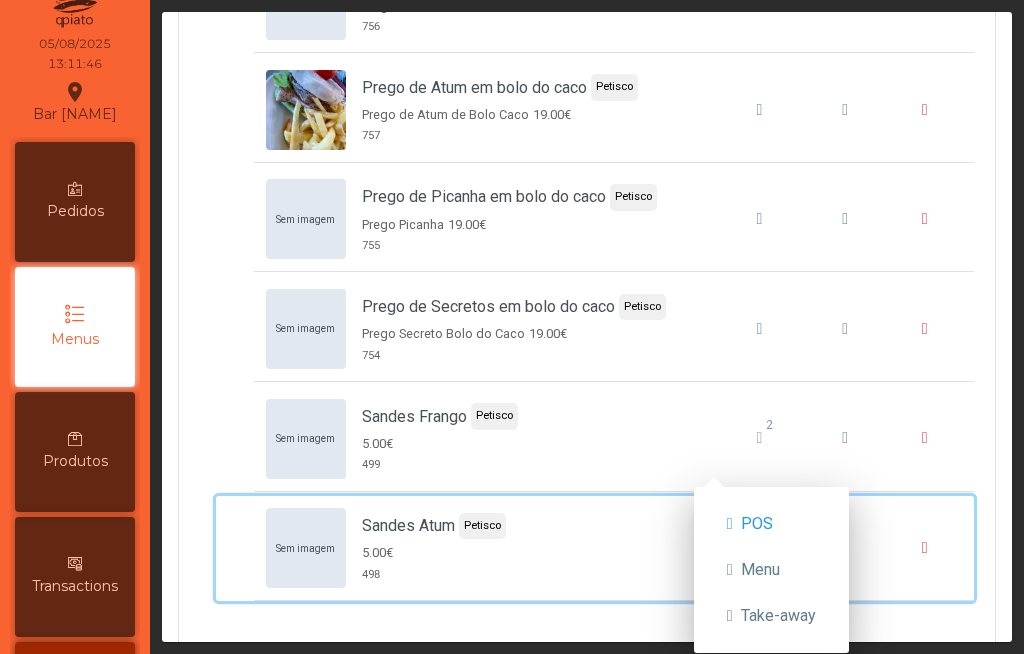 click on "Sem imagem   Sandes Atum  Petisco  [PRICE]   [NUMBER]" 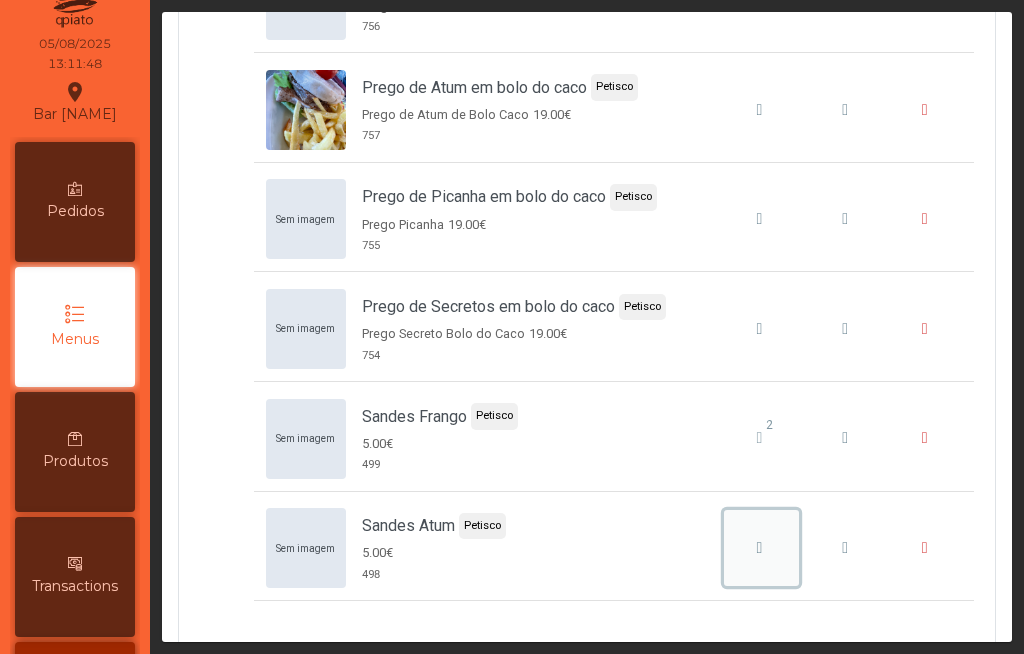click 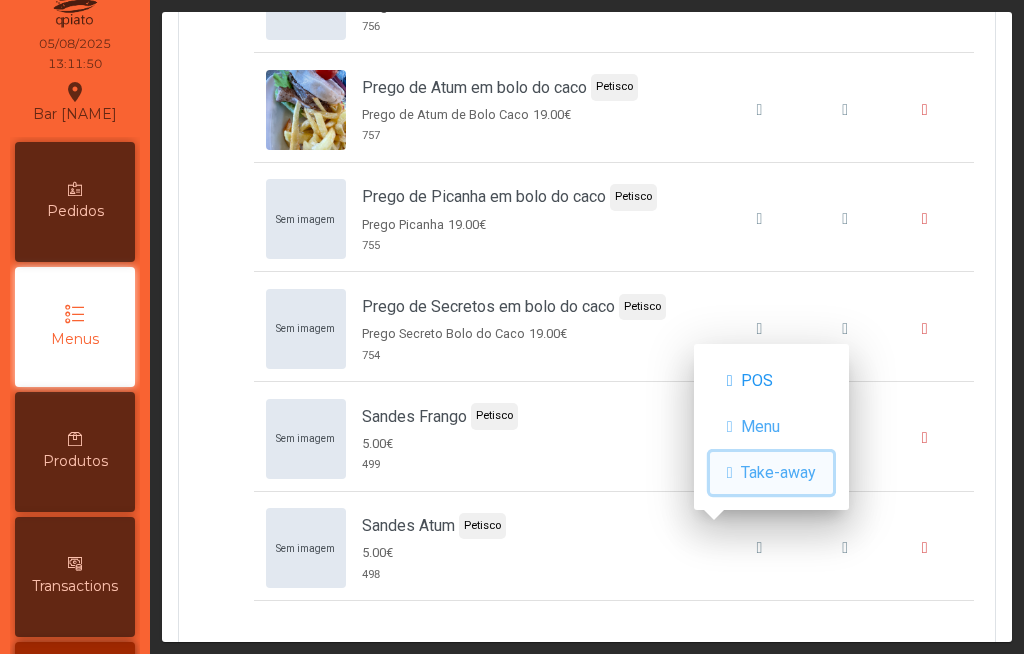 click on "Take-away" at bounding box center (771, 473) 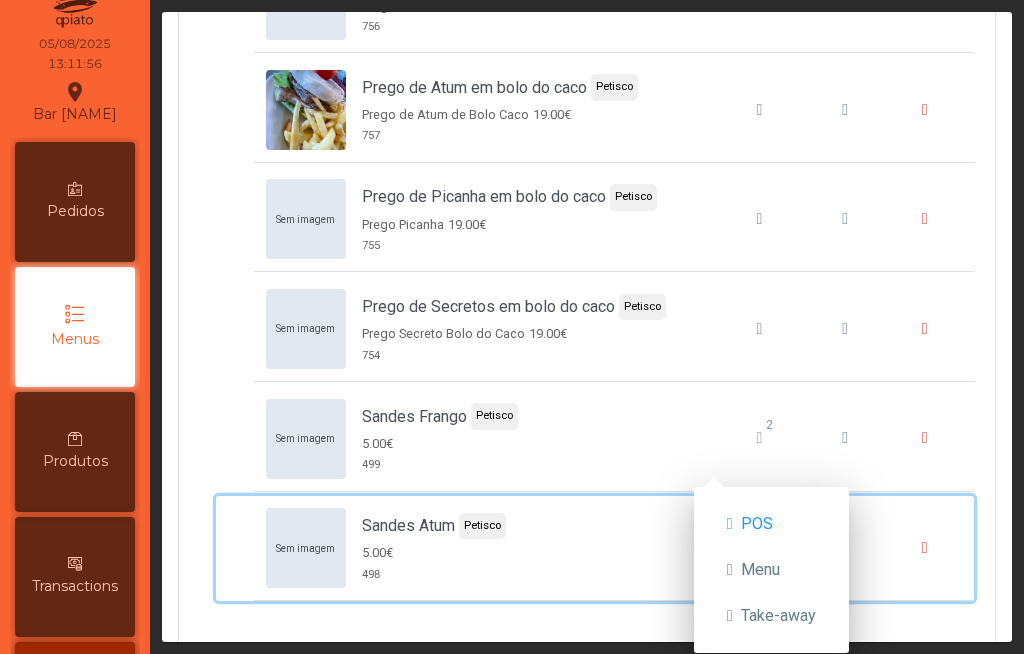 click on "Sem imagem   Sandes Atum  Petisco  5.00€   498   1" 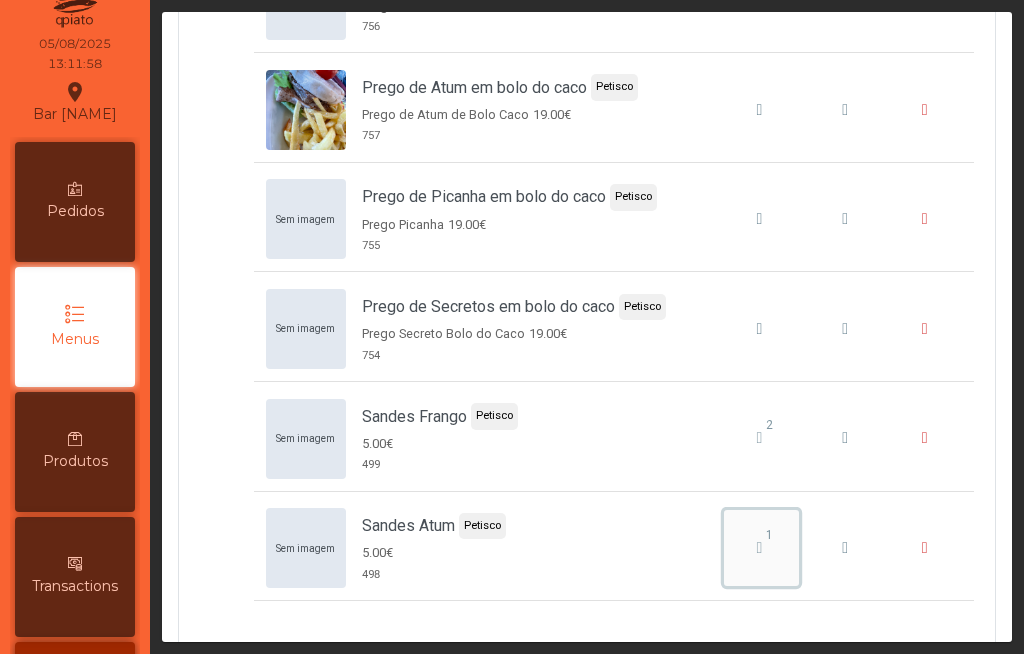 click 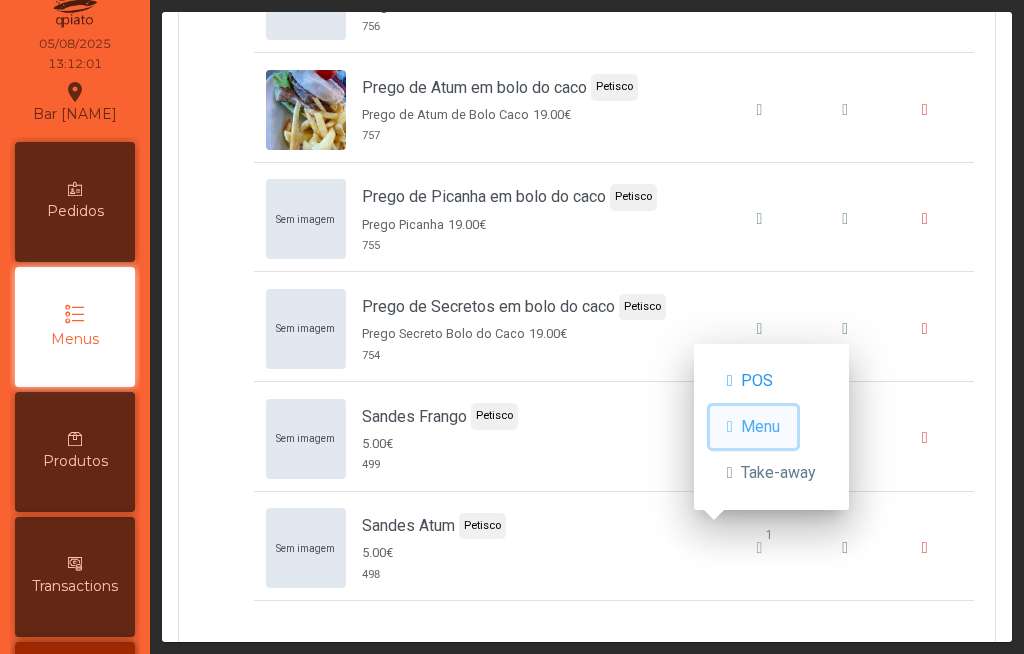 click on "Menu" at bounding box center [760, 427] 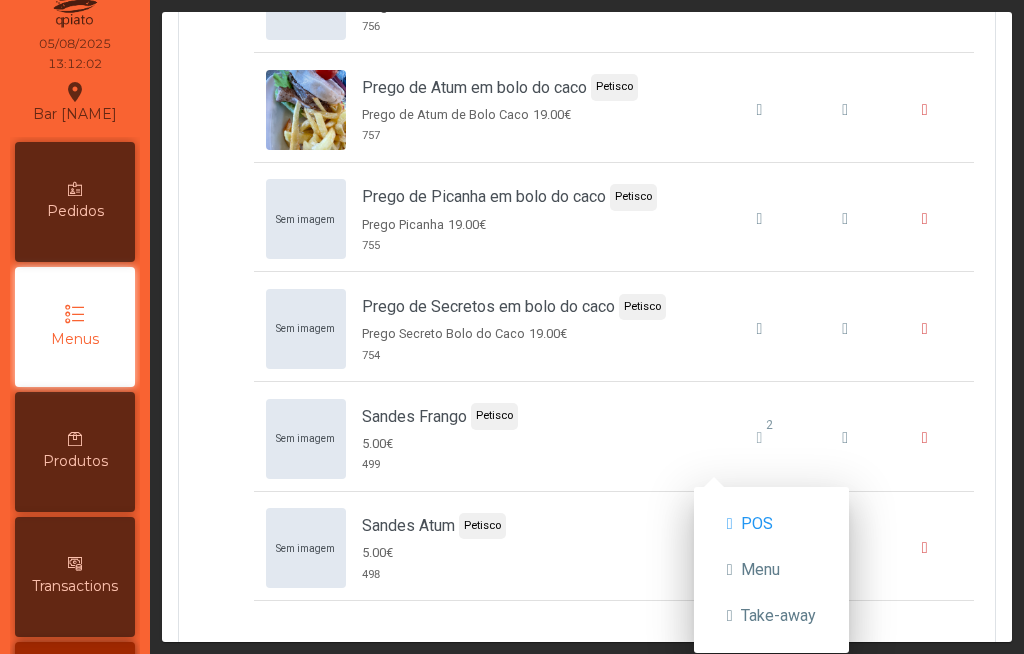 click on "2" 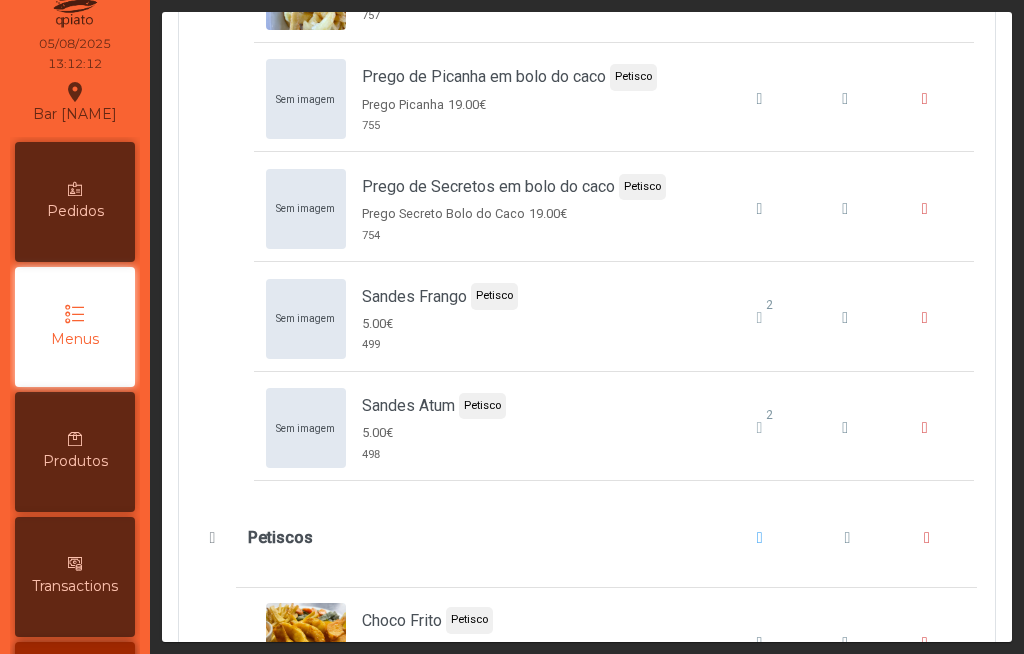 scroll, scrollTop: 1440, scrollLeft: 0, axis: vertical 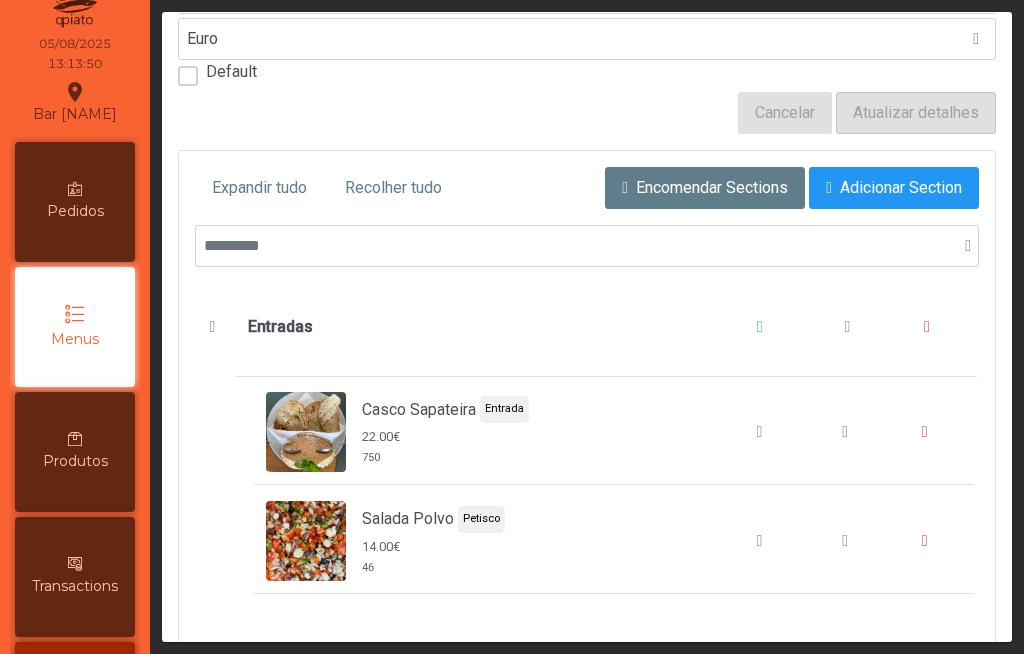 click on "Atualizar detalhes" 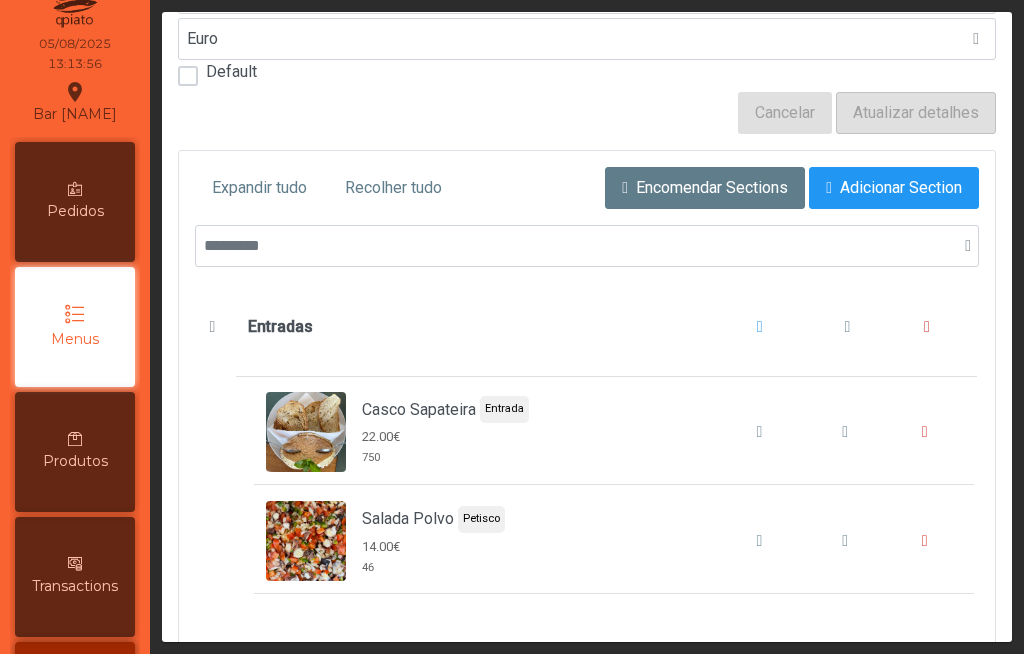 click on "Pedidos" at bounding box center (75, 211) 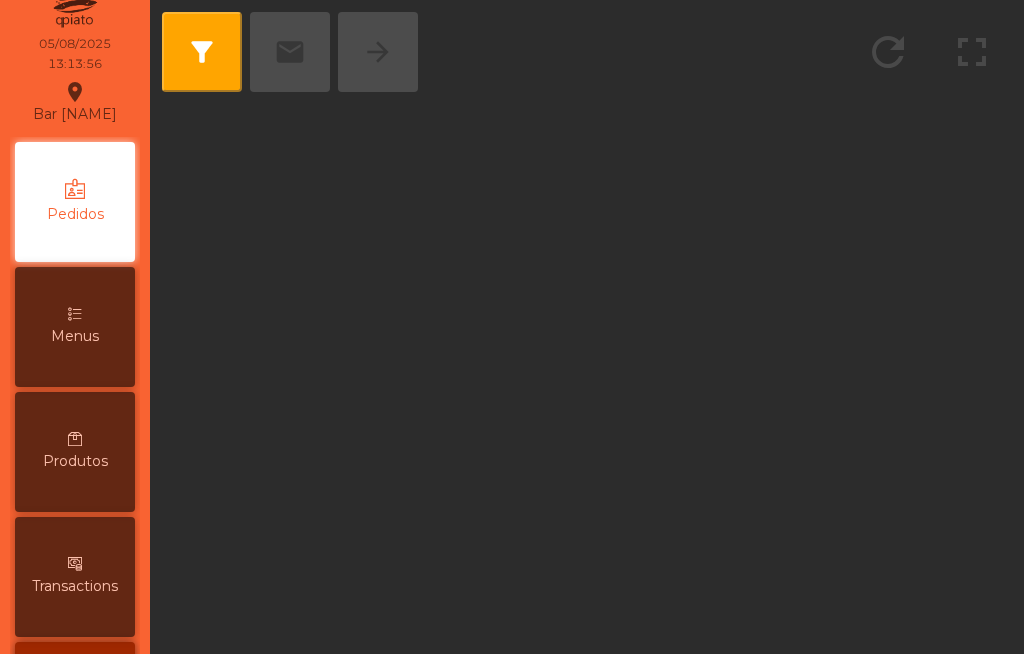 scroll, scrollTop: 0, scrollLeft: 0, axis: both 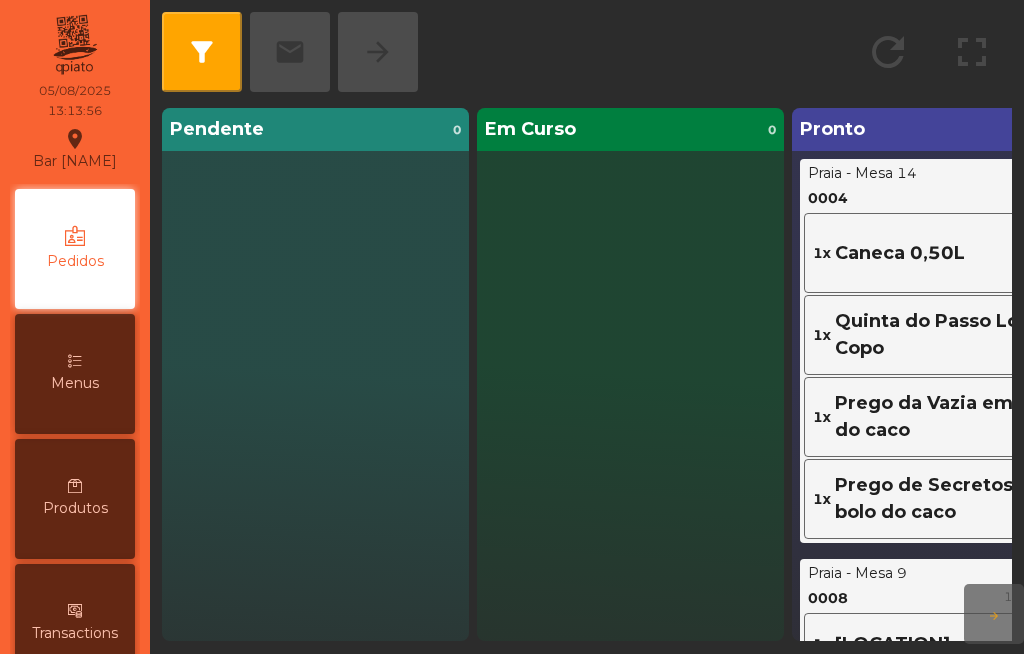 click on "Pedidos" at bounding box center [75, 249] 